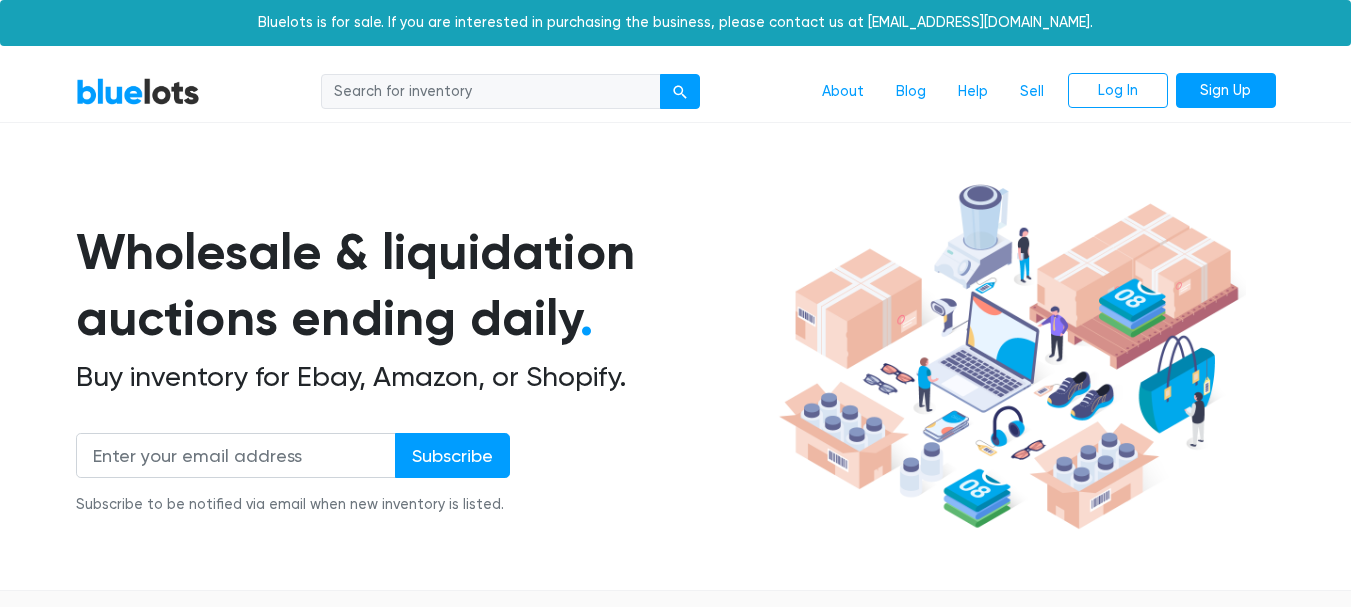 scroll, scrollTop: 0, scrollLeft: 0, axis: both 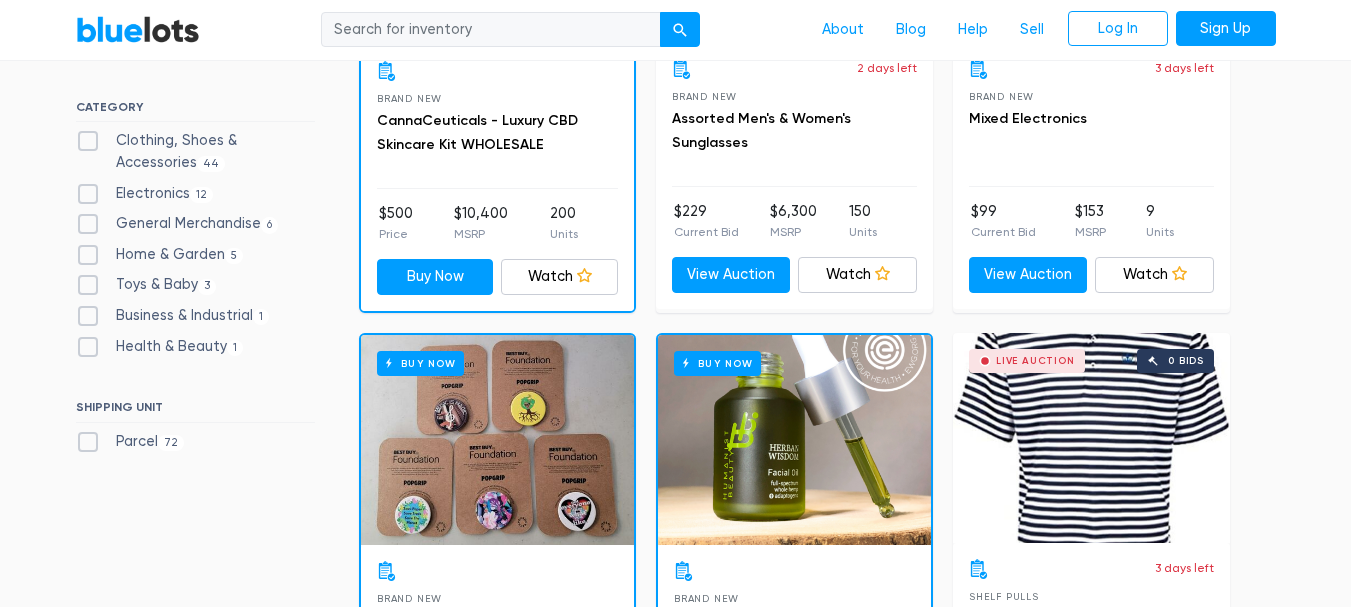 click on "Electronics
12" at bounding box center [145, 194] 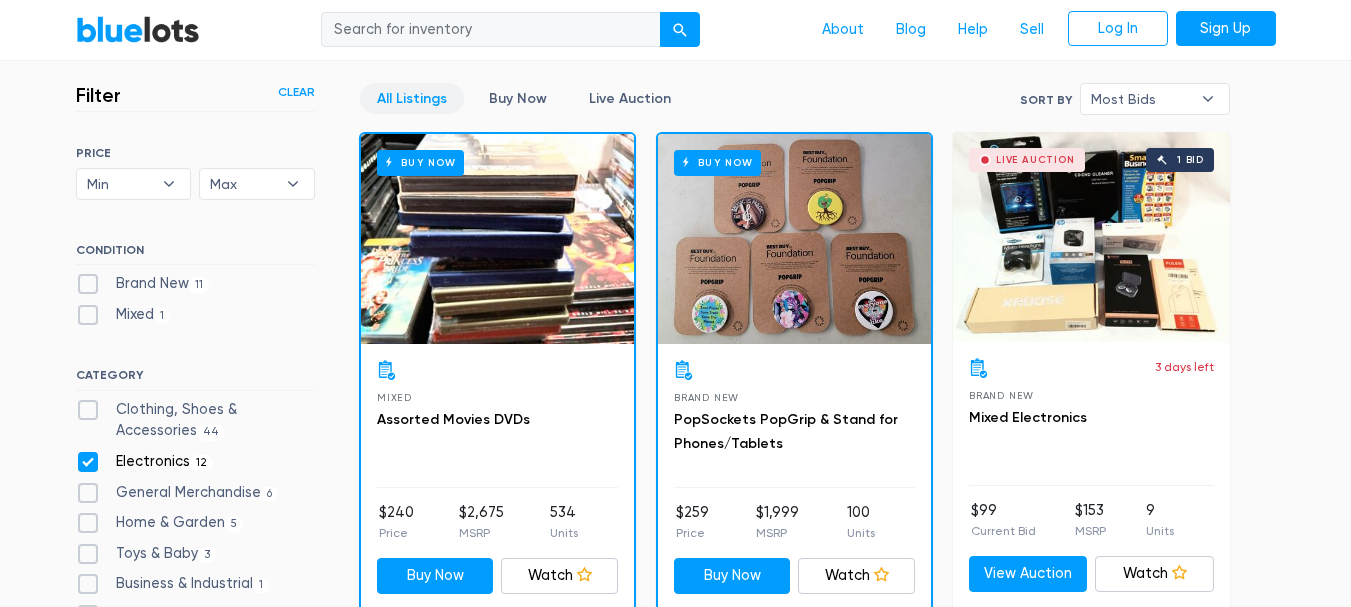 scroll, scrollTop: 538, scrollLeft: 0, axis: vertical 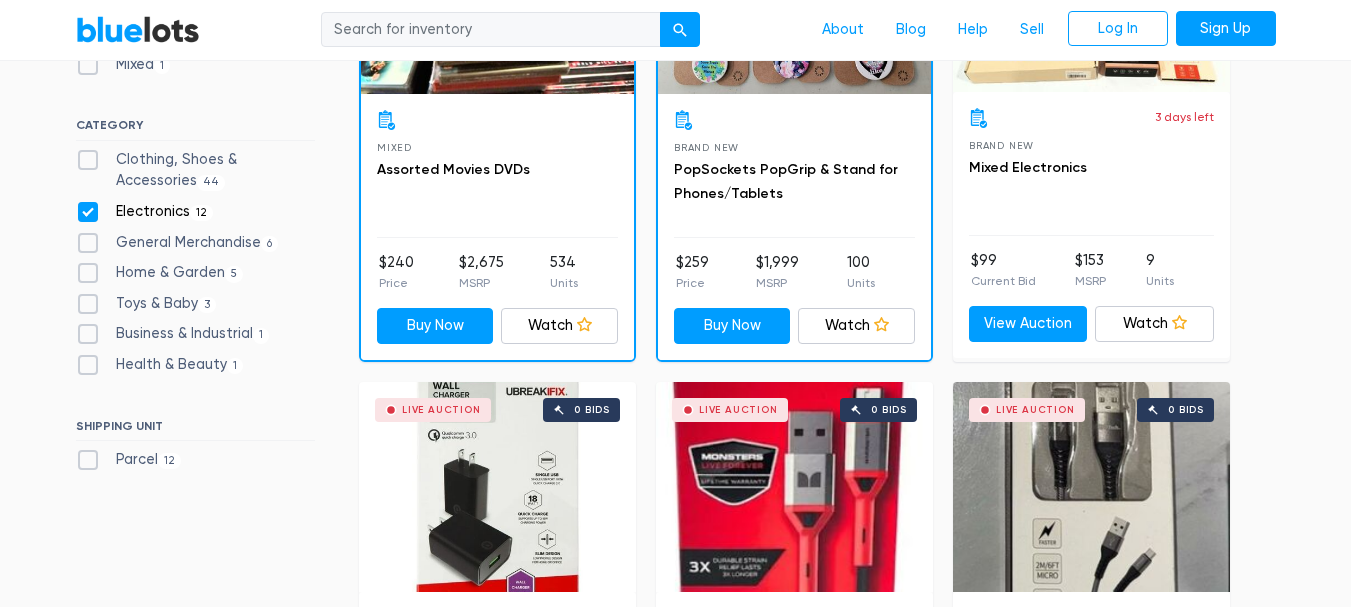 click on "Clothing, Shoes & Accessories
44" at bounding box center (195, 170) 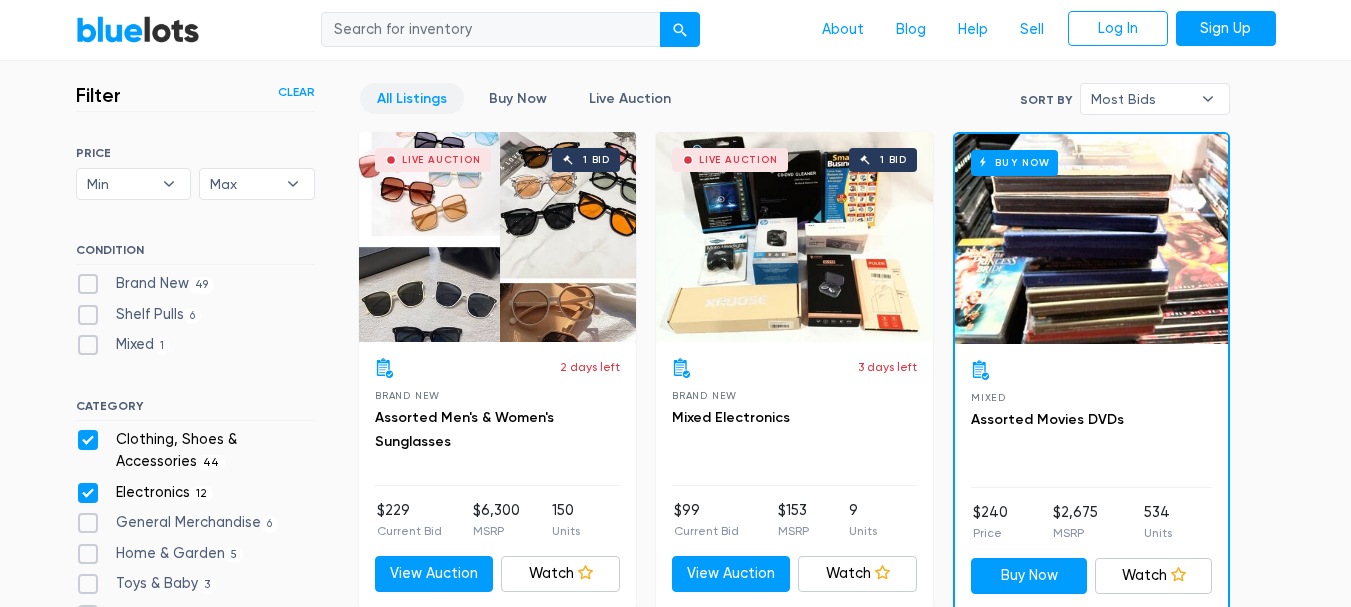 scroll, scrollTop: 538, scrollLeft: 0, axis: vertical 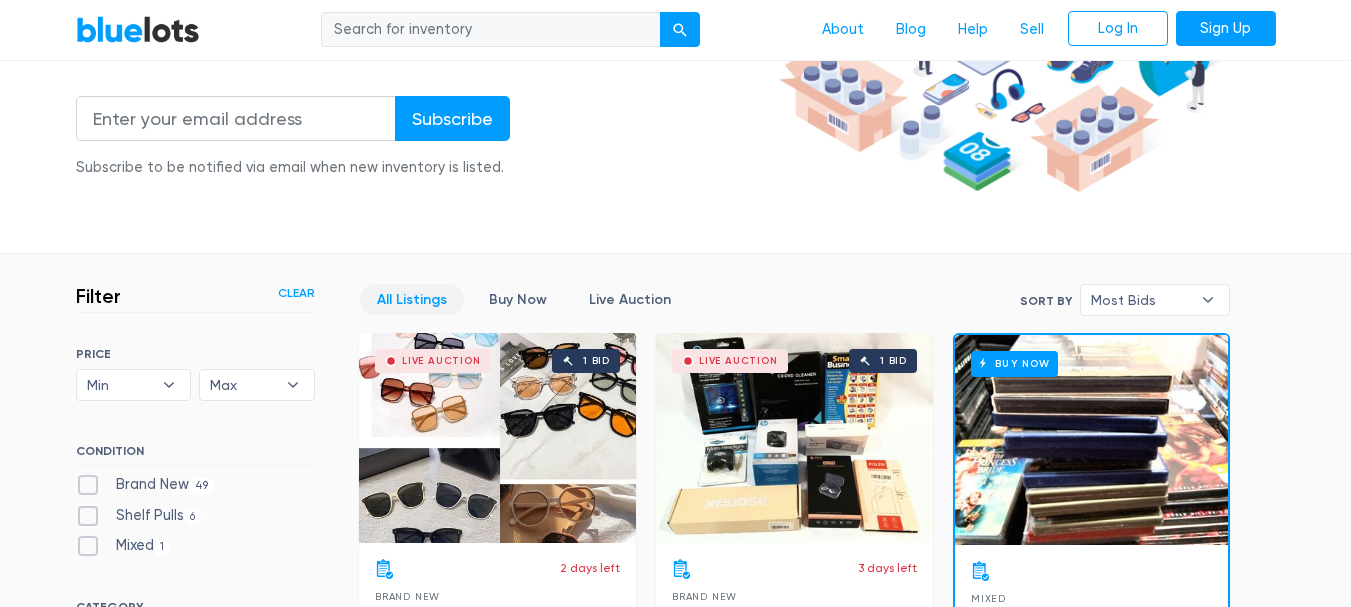 drag, startPoint x: 1365, startPoint y: 63, endPoint x: 1352, endPoint y: 50, distance: 18.384777 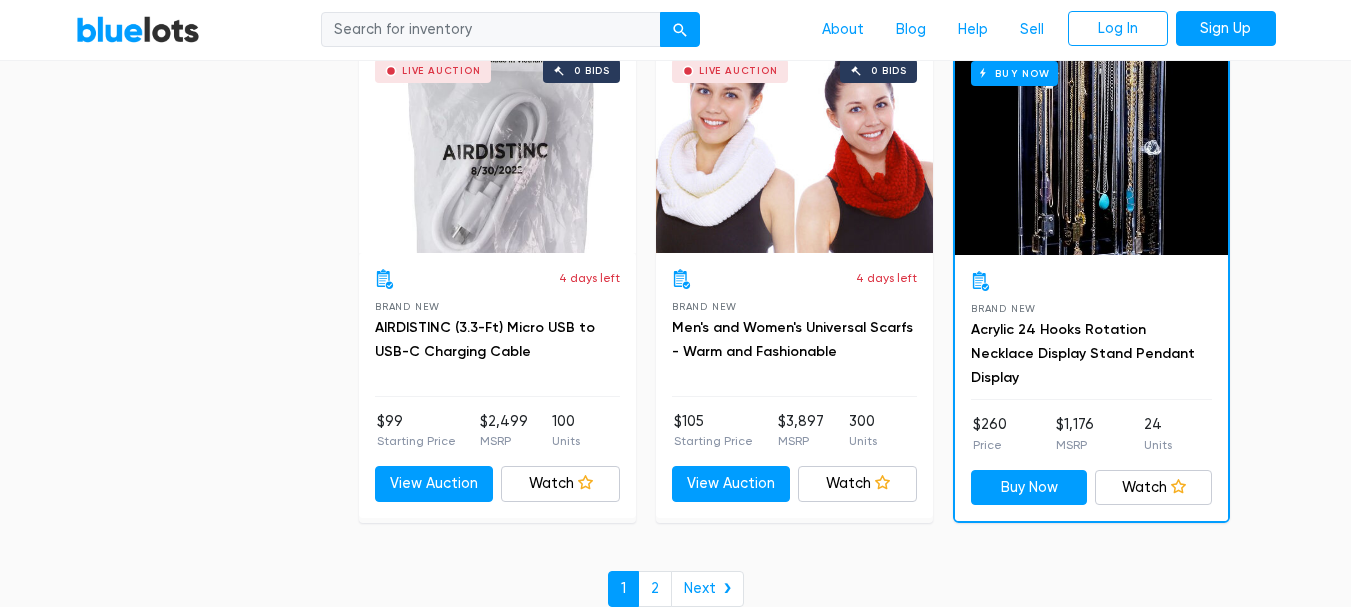 scroll, scrollTop: 8956, scrollLeft: 0, axis: vertical 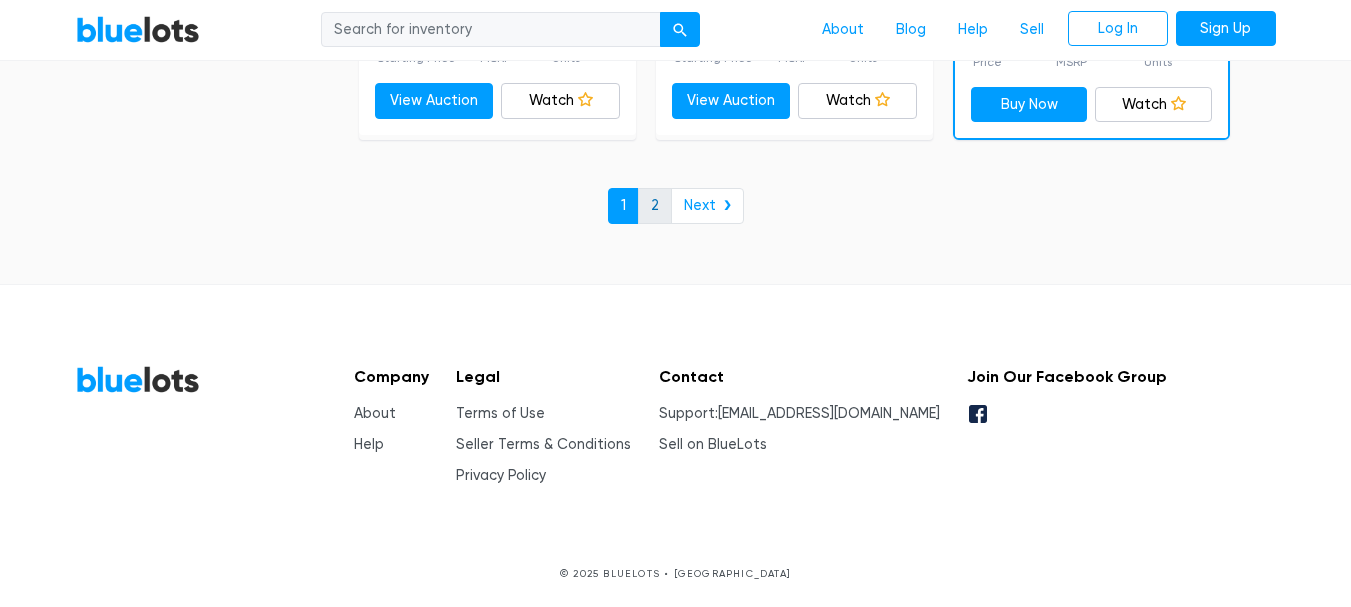 click on "2" at bounding box center [655, 206] 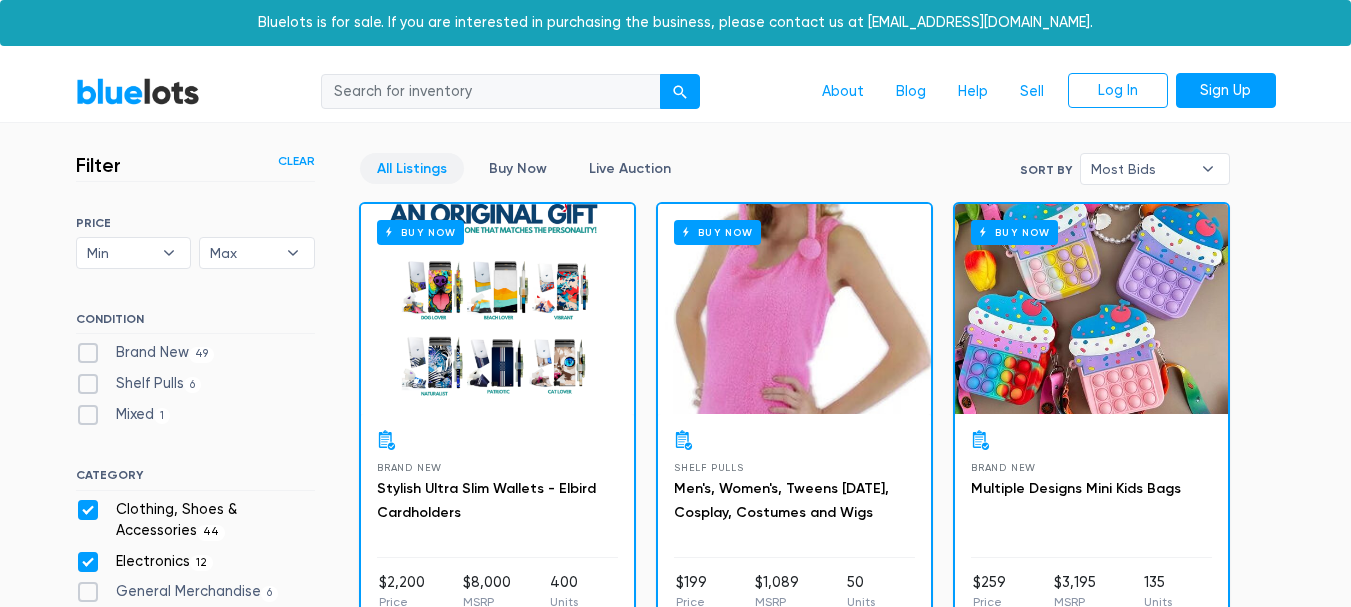 scroll, scrollTop: 0, scrollLeft: 0, axis: both 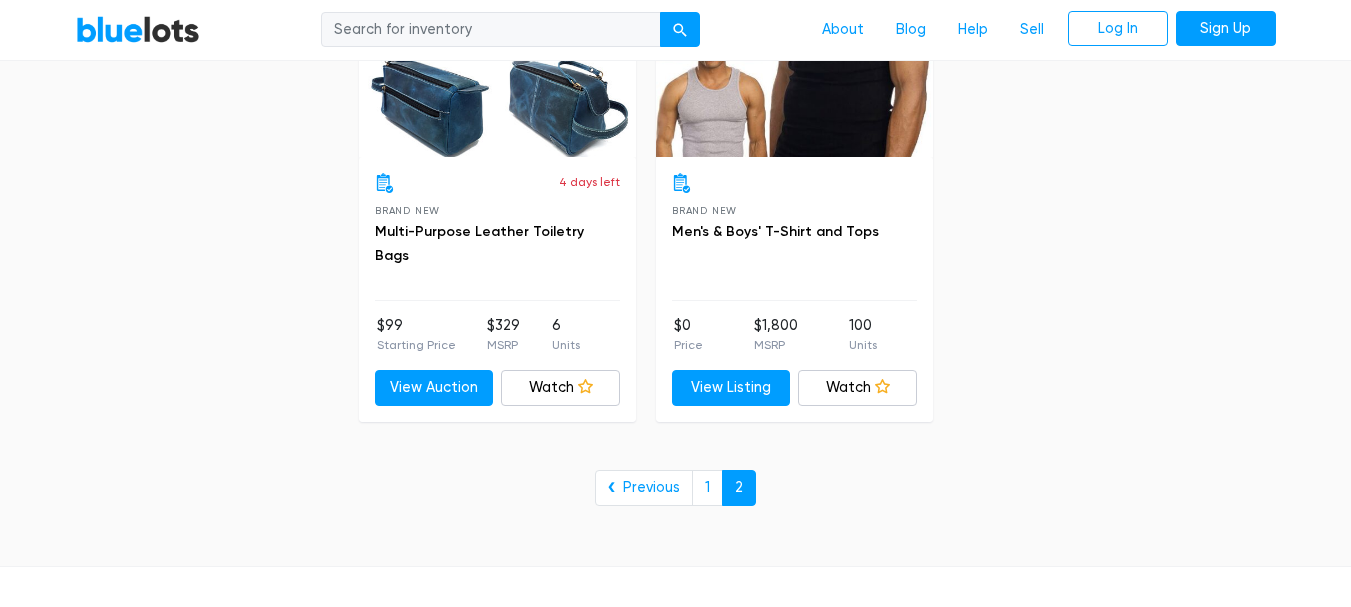 drag, startPoint x: 1365, startPoint y: 110, endPoint x: 1365, endPoint y: 543, distance: 433 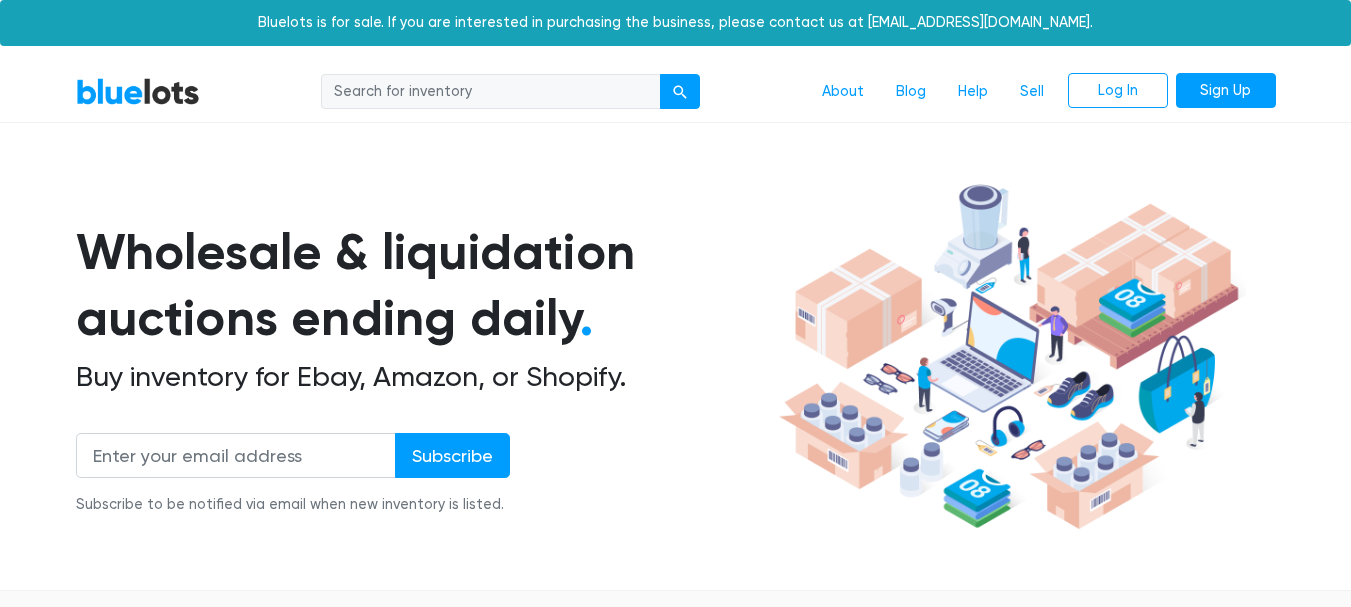 scroll, scrollTop: 8956, scrollLeft: 0, axis: vertical 